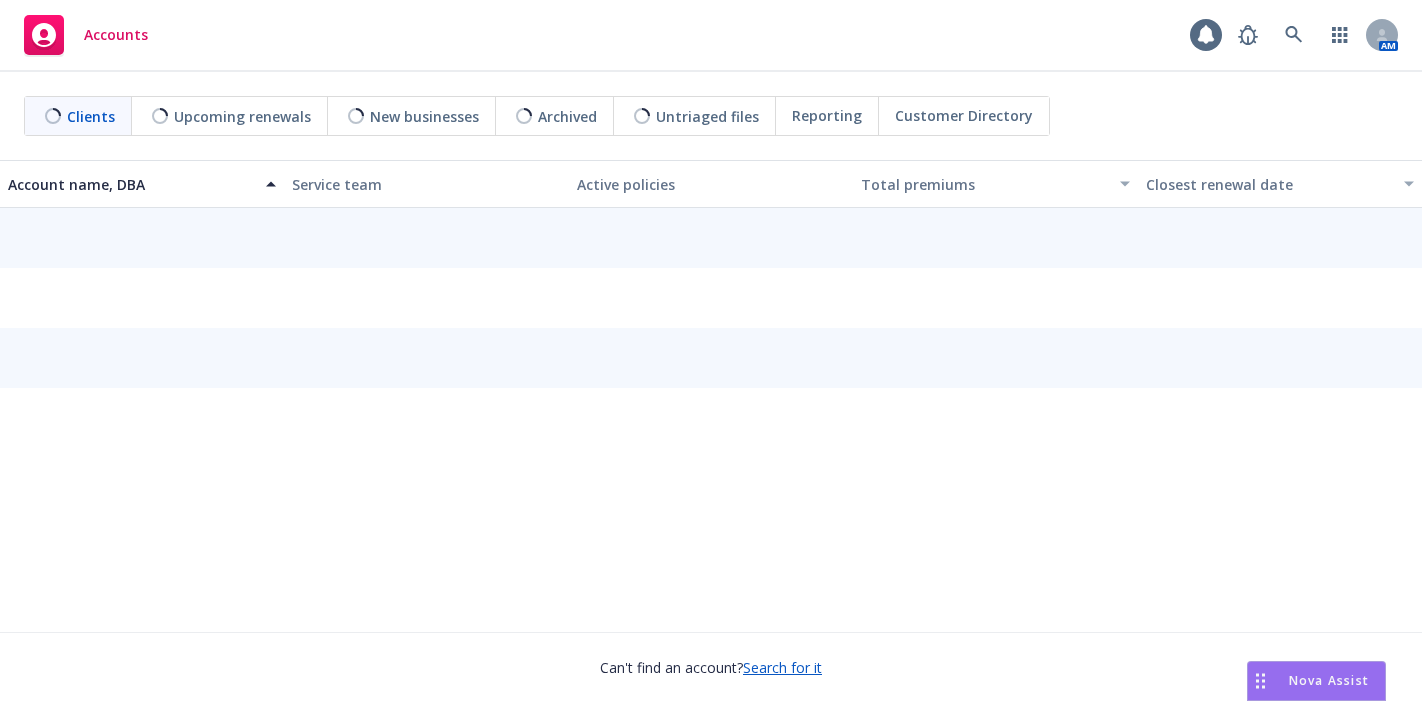 scroll, scrollTop: 0, scrollLeft: 0, axis: both 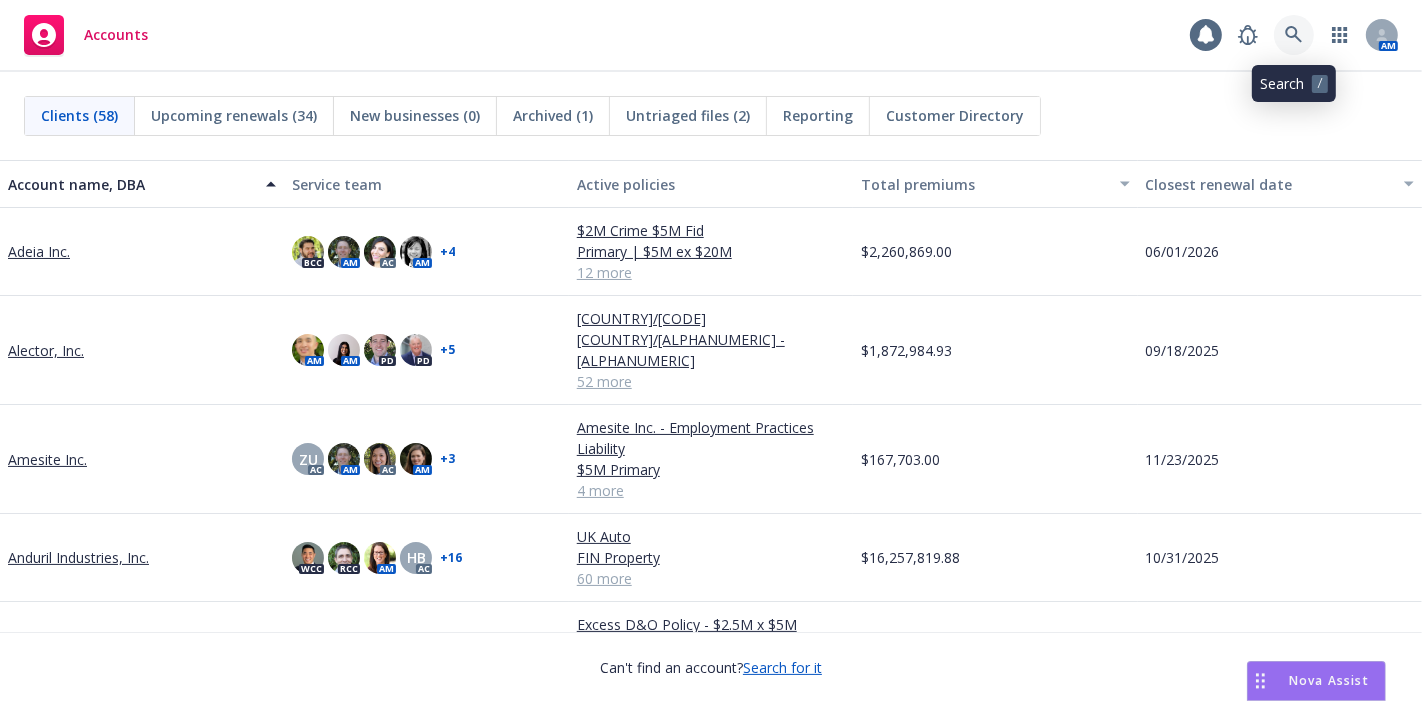 click 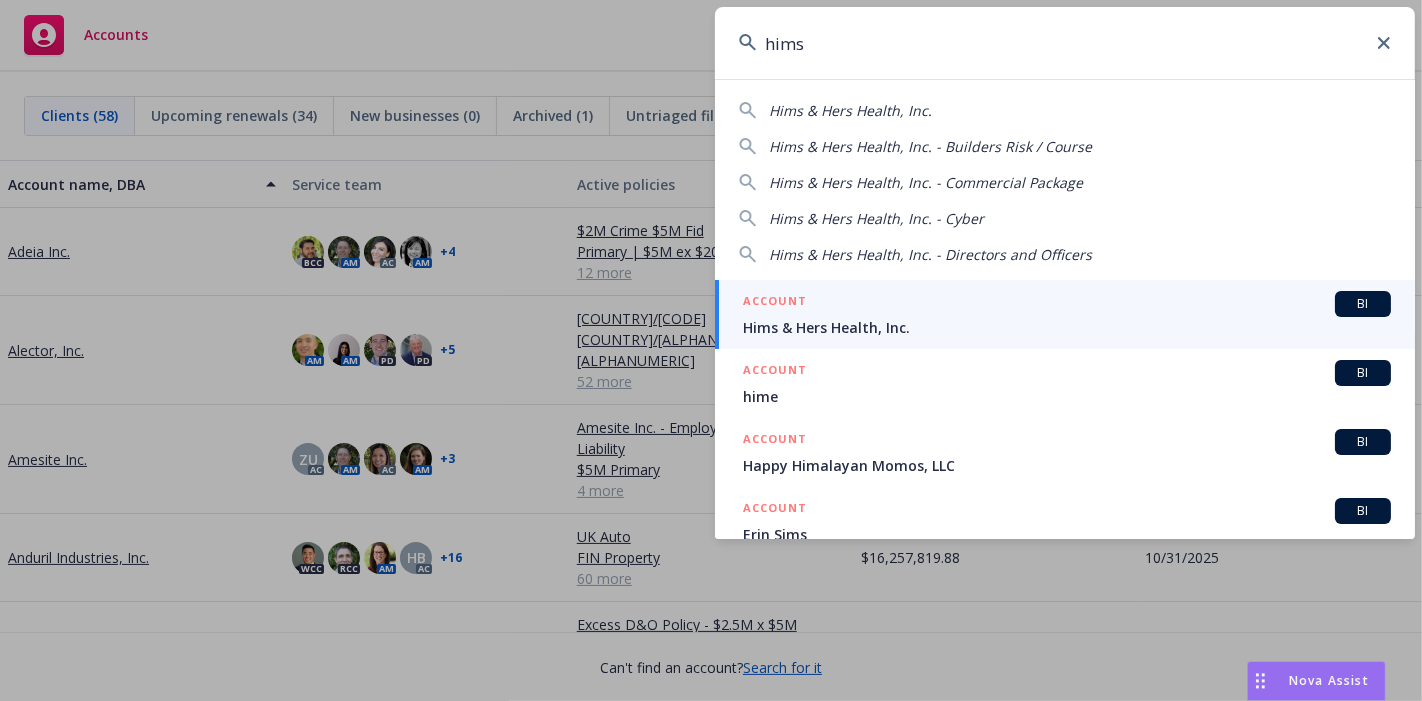 click on "Hims & Hers Health, Inc." at bounding box center (850, 110) 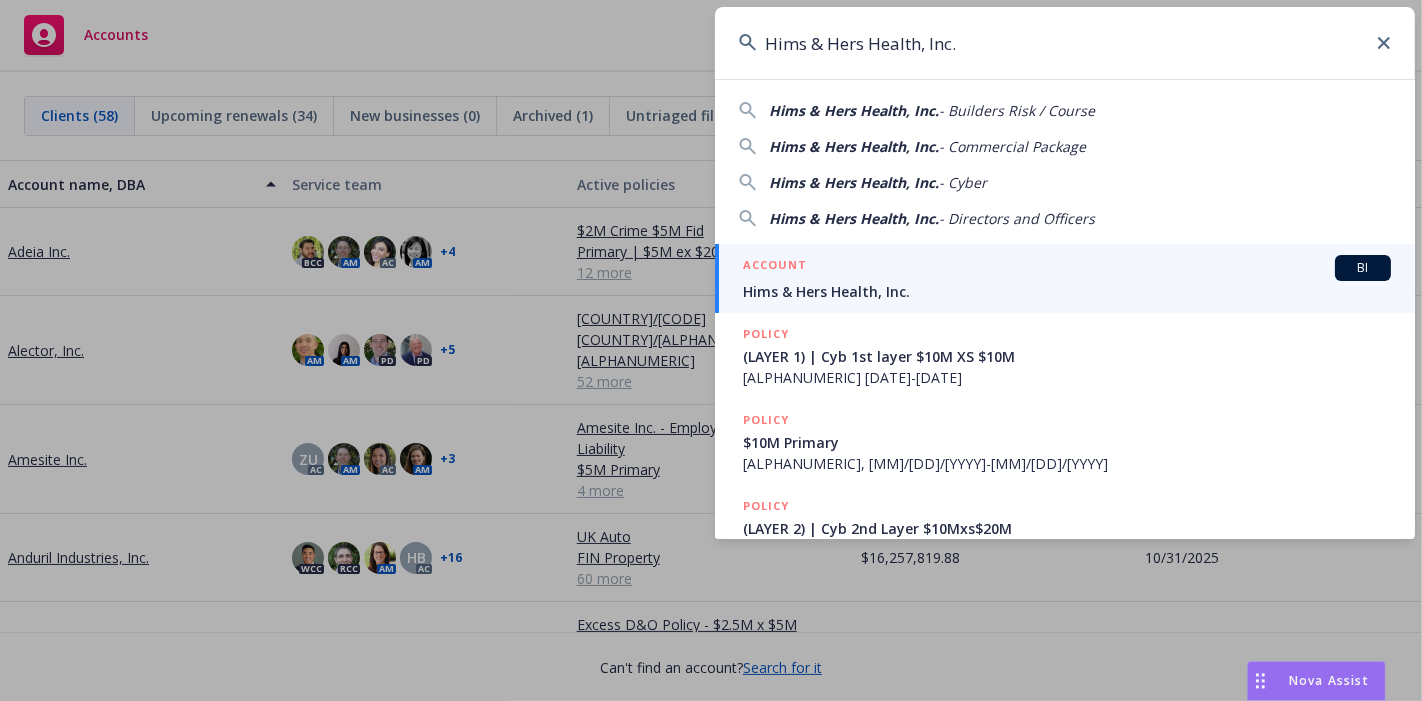 click on "Hims & Hers Health, Inc." at bounding box center (1067, 291) 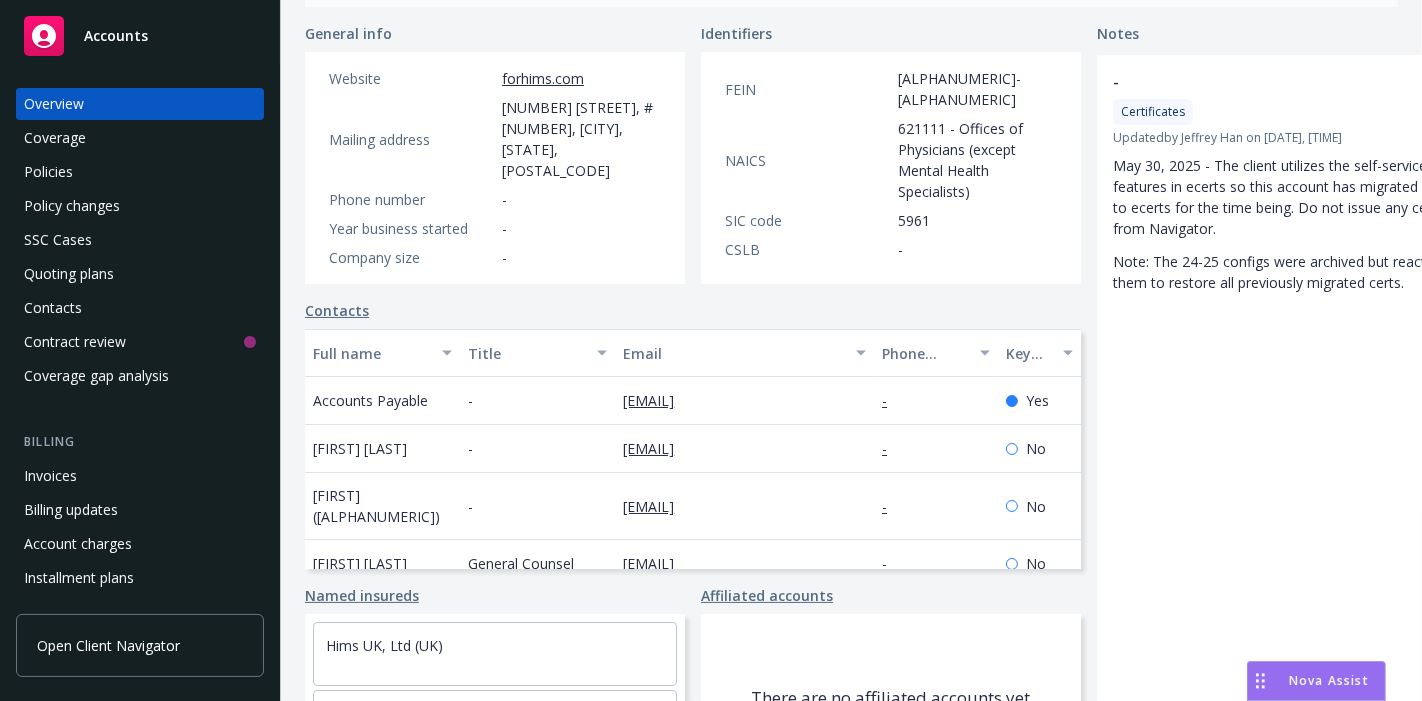 scroll, scrollTop: 444, scrollLeft: 0, axis: vertical 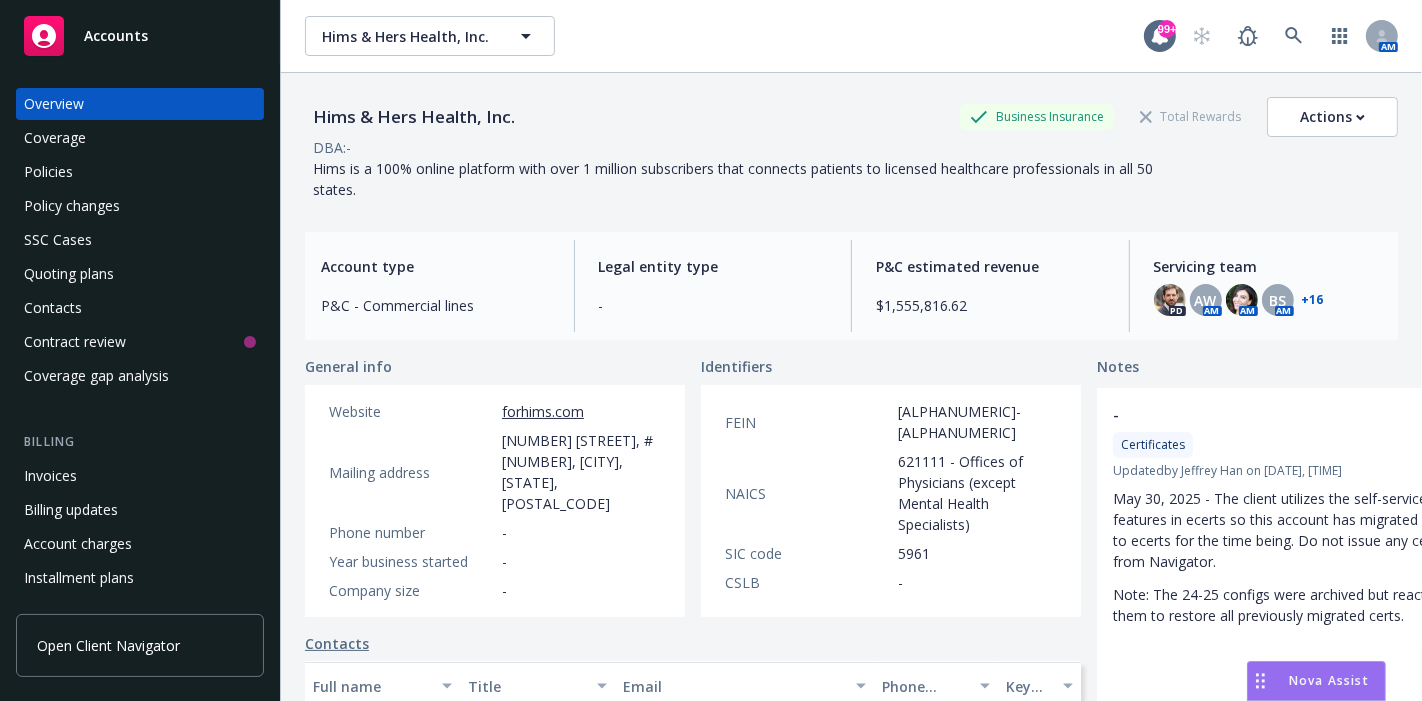 click on "FEIN [ALPHANUMERIC] NAICS [ALPHANUMERIC] - [ALPHANUMERIC] ([ALPHANUMERIC]) SIC code [ALPHANUMERIC] CSLB -" at bounding box center (891, 497) 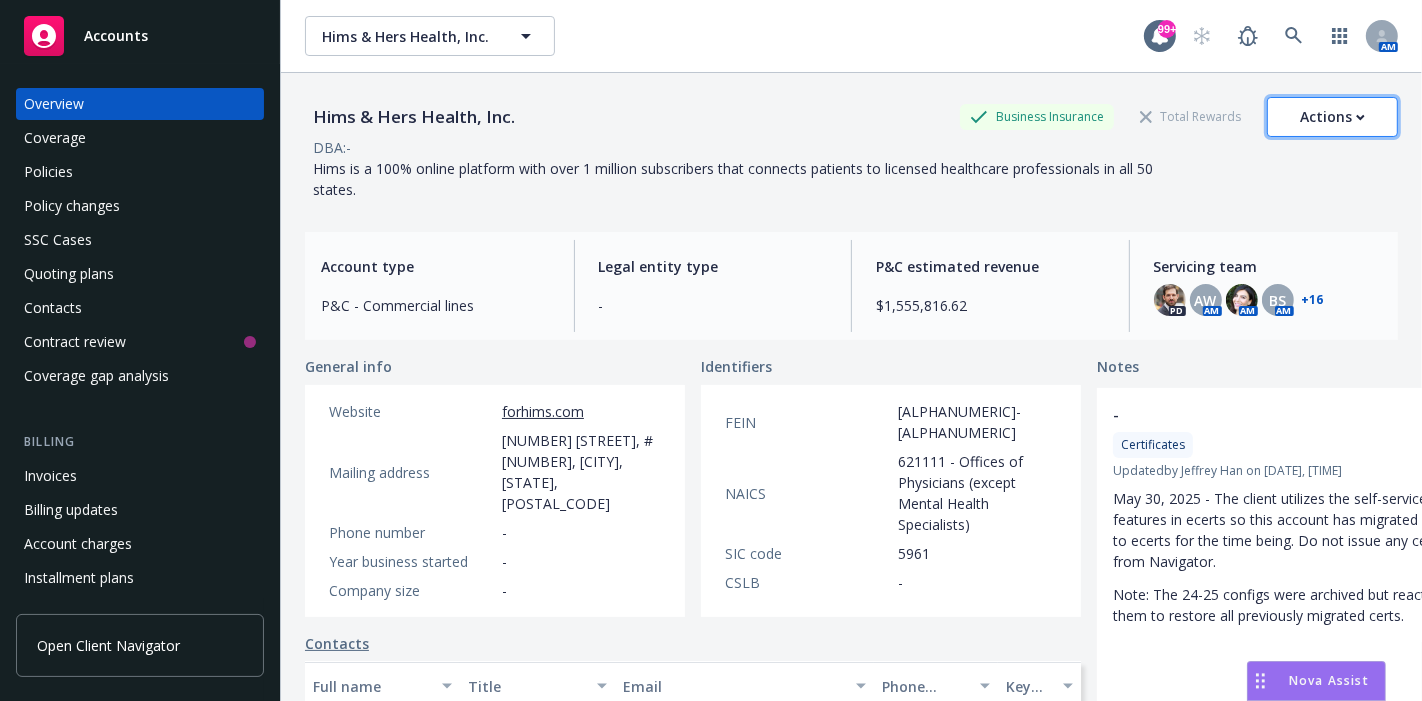click on "Actions" at bounding box center (1332, 117) 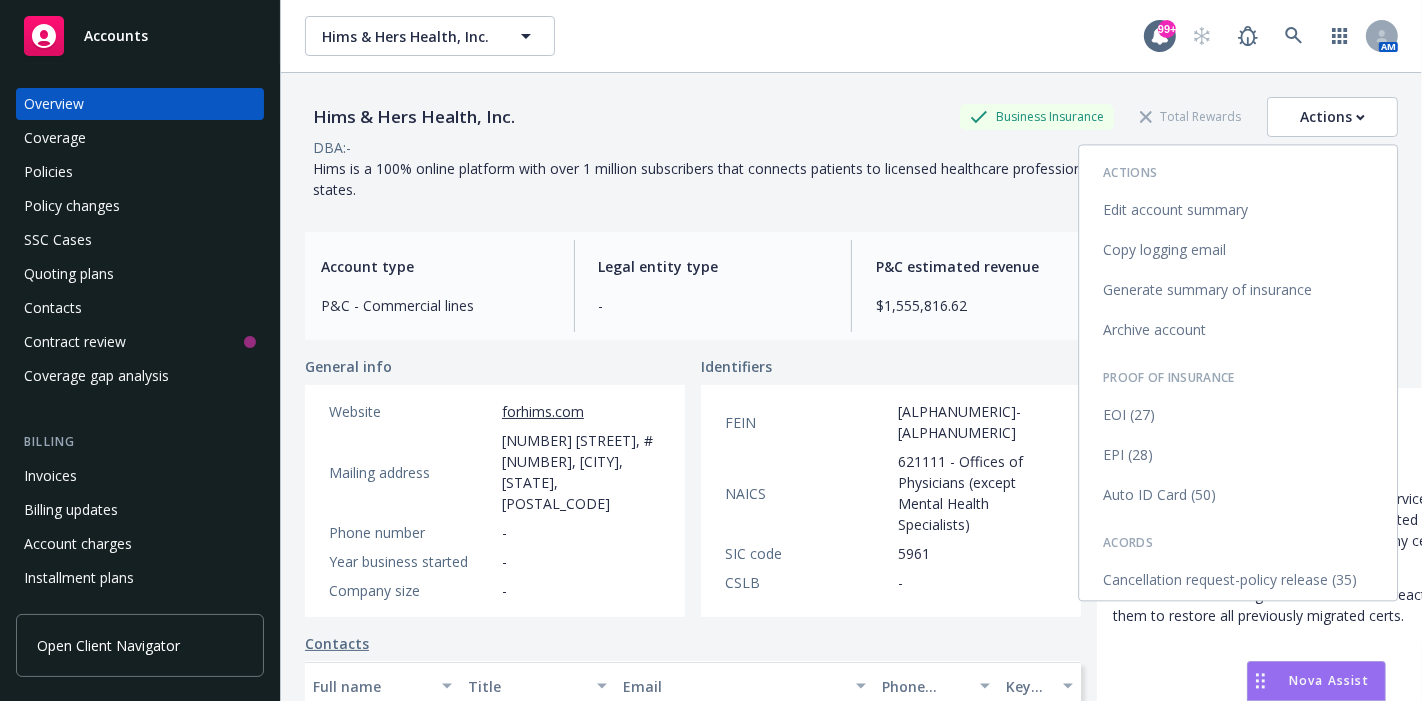 click on "Edit account summary" at bounding box center (1238, 210) 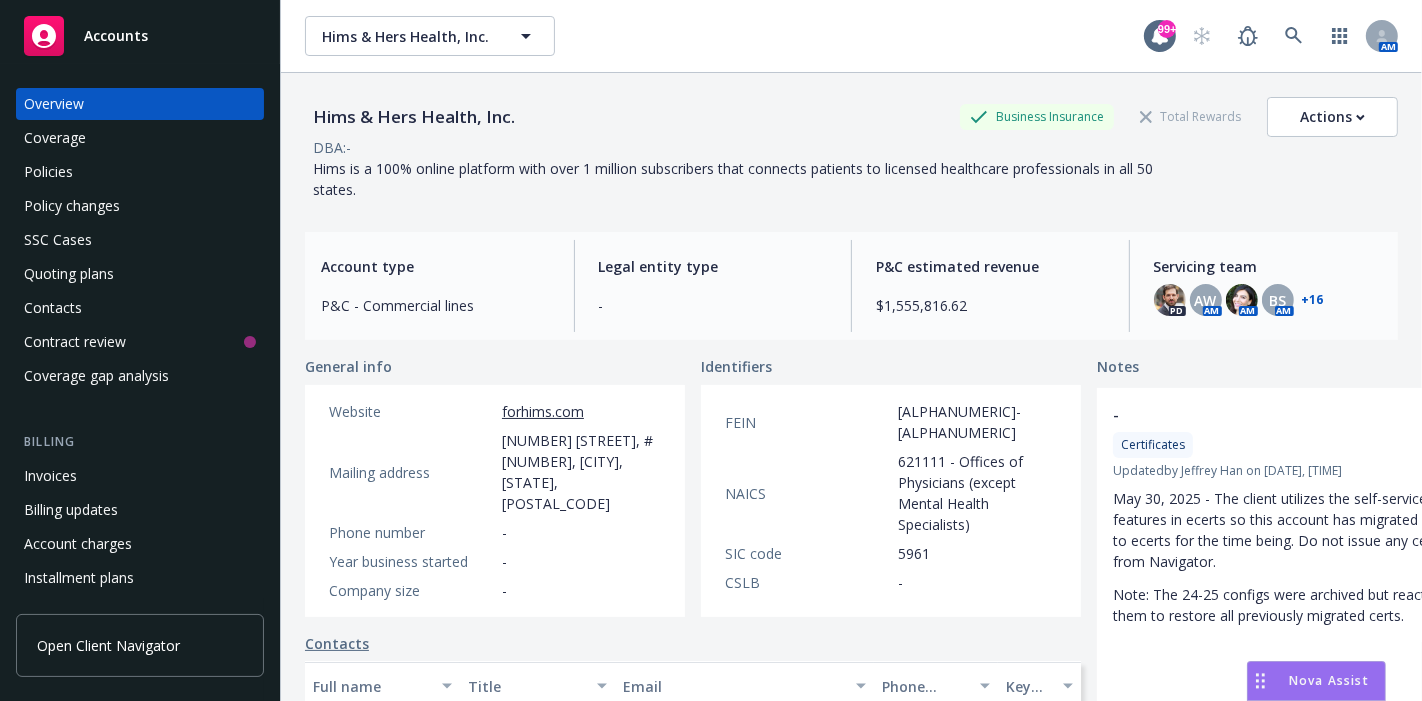 select on "US" 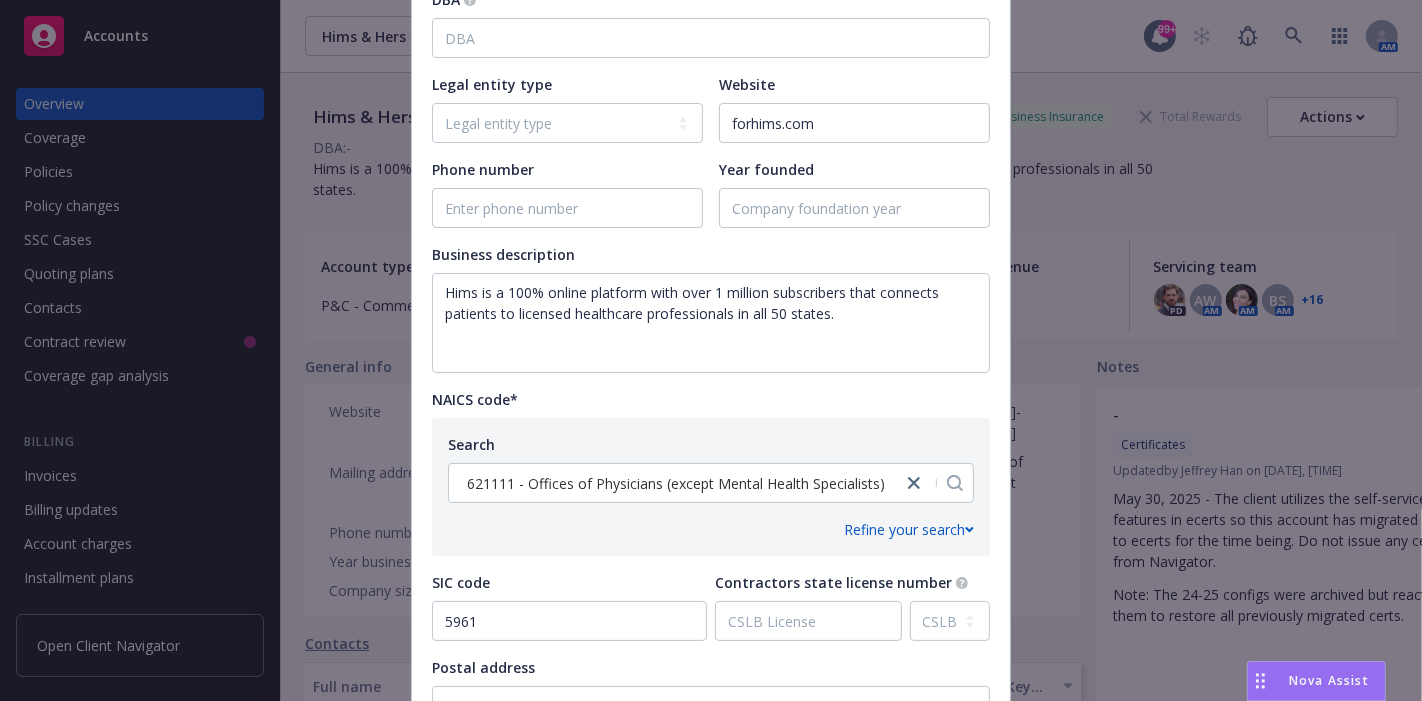 scroll, scrollTop: 666, scrollLeft: 0, axis: vertical 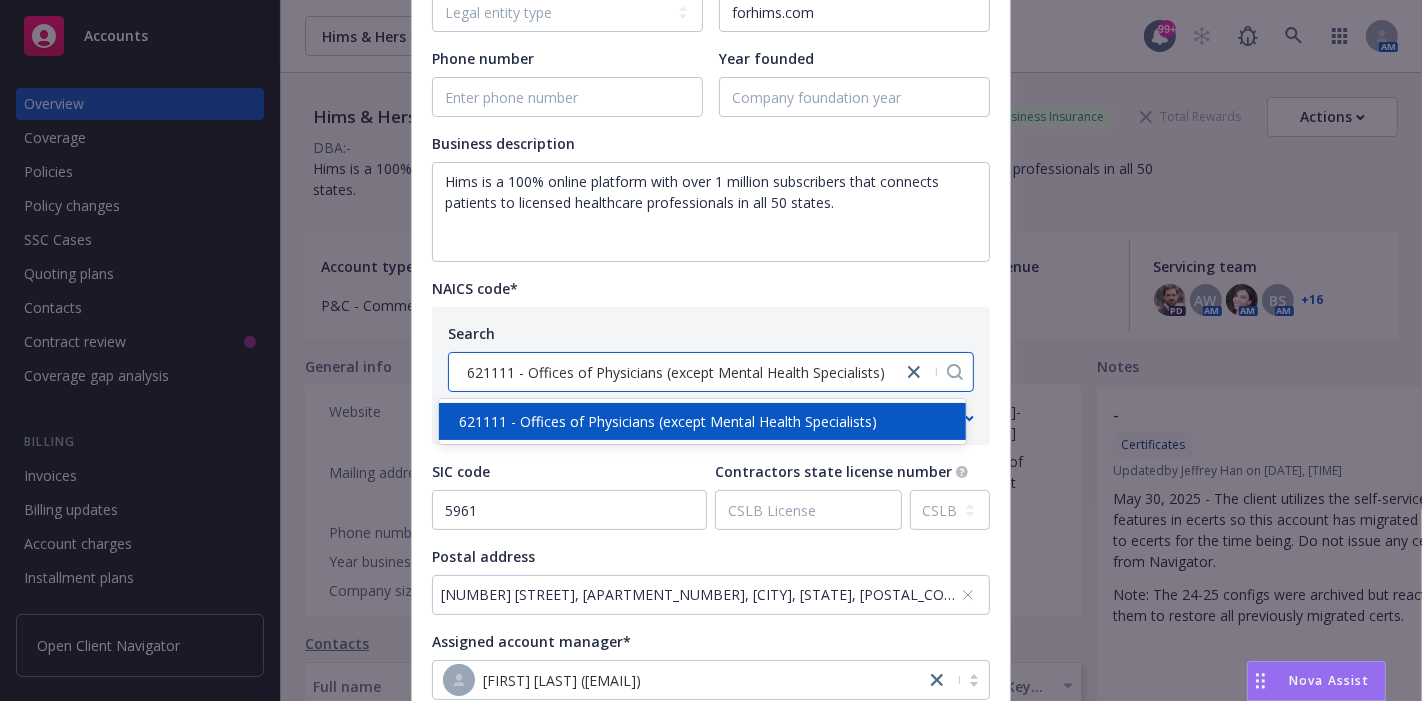 click 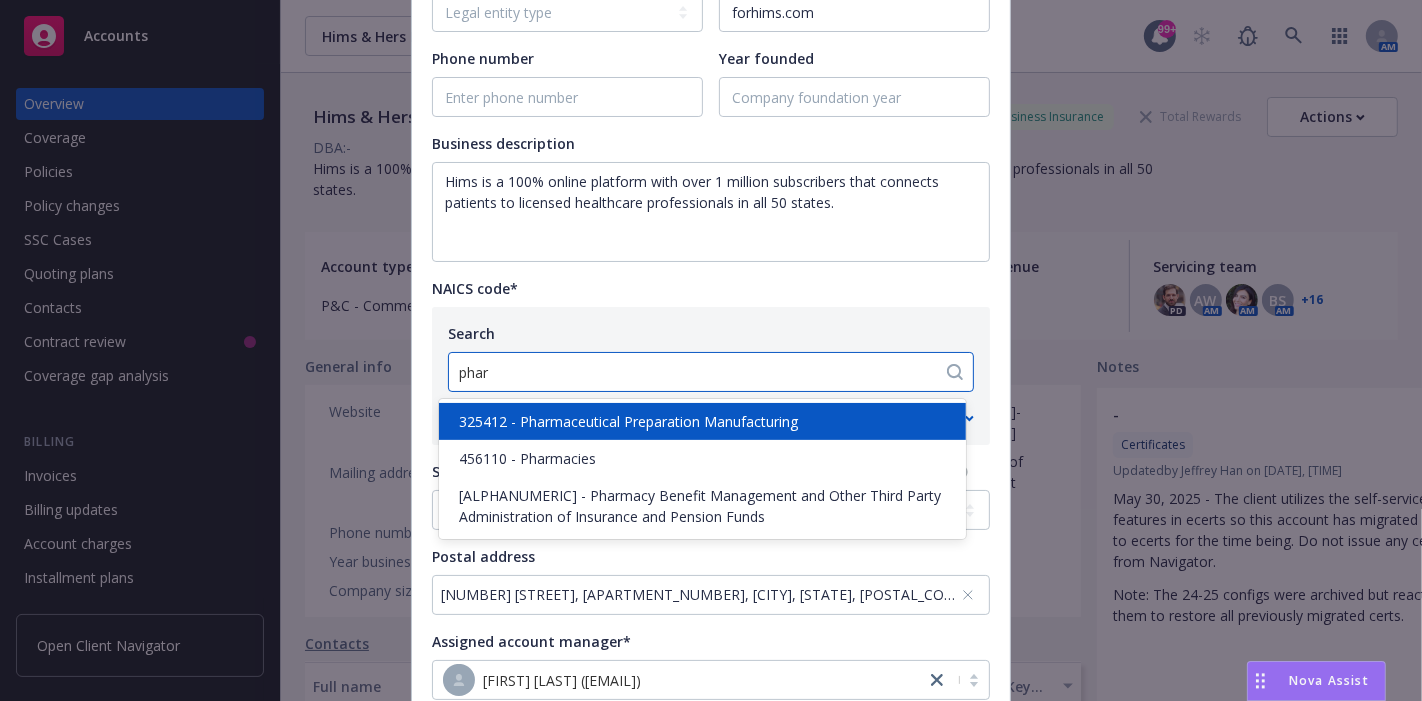 type on "pharm" 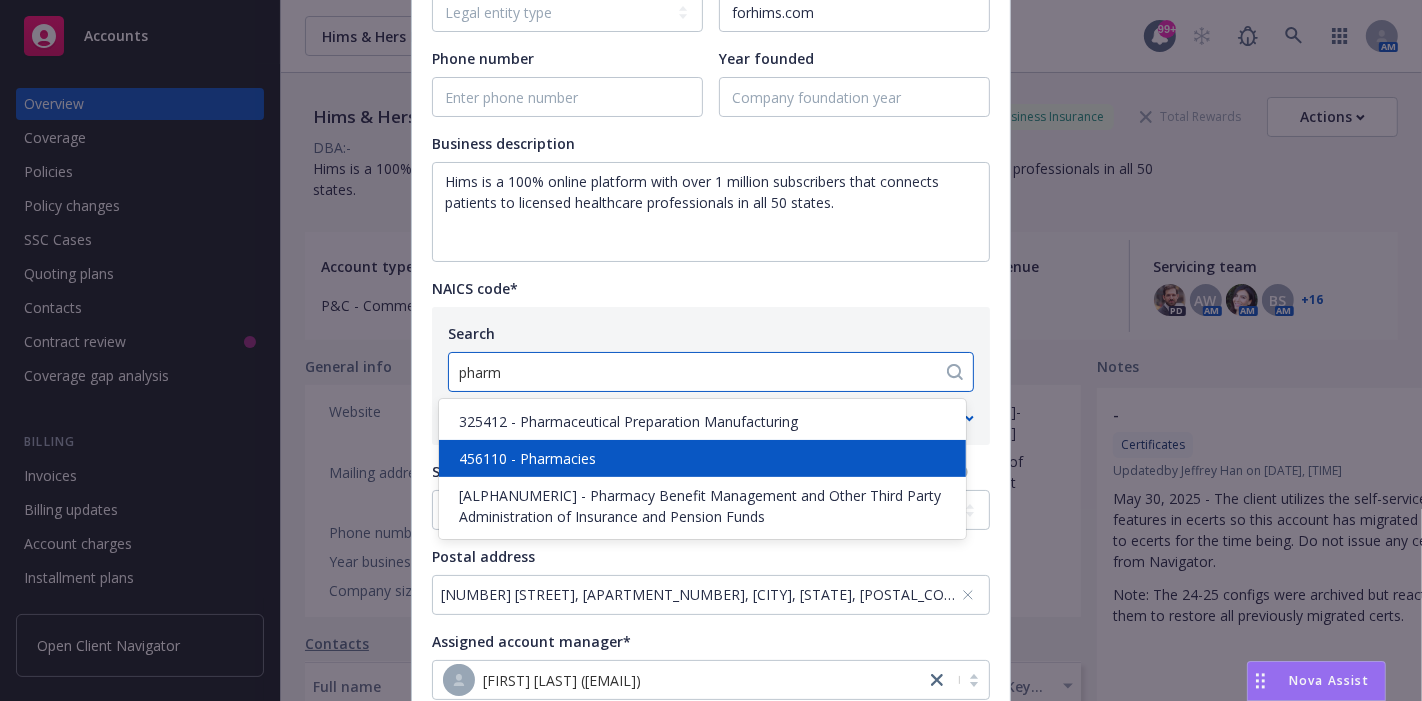 click on "456110 - Pharmacies" at bounding box center [527, 458] 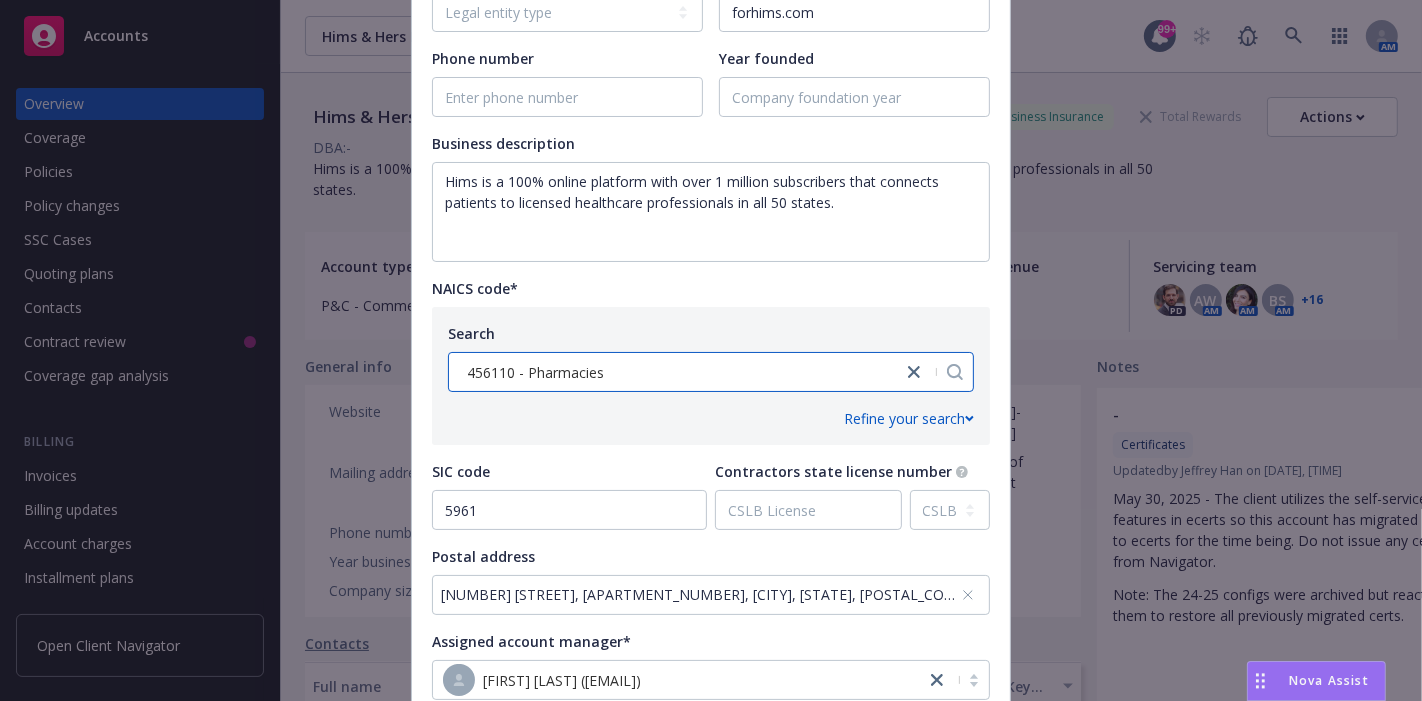 type 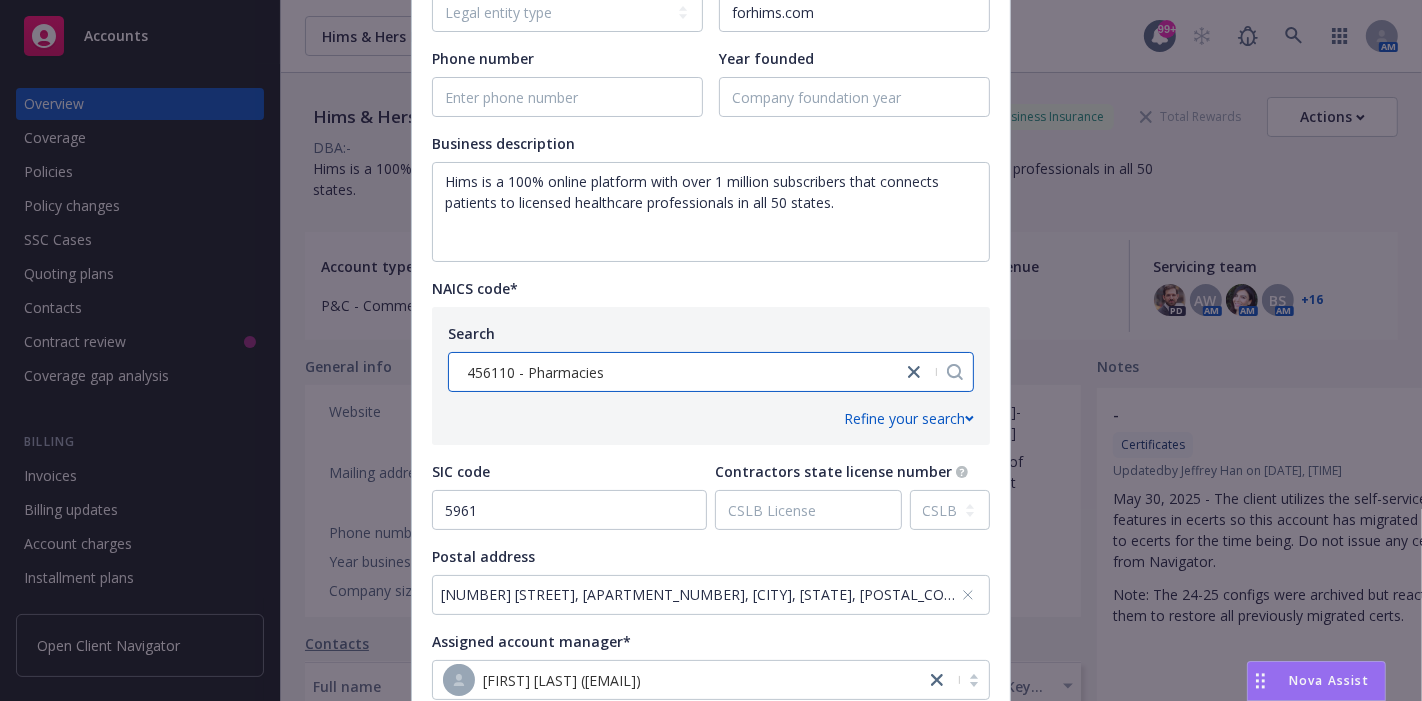 click on "Refine your search" at bounding box center [711, 418] 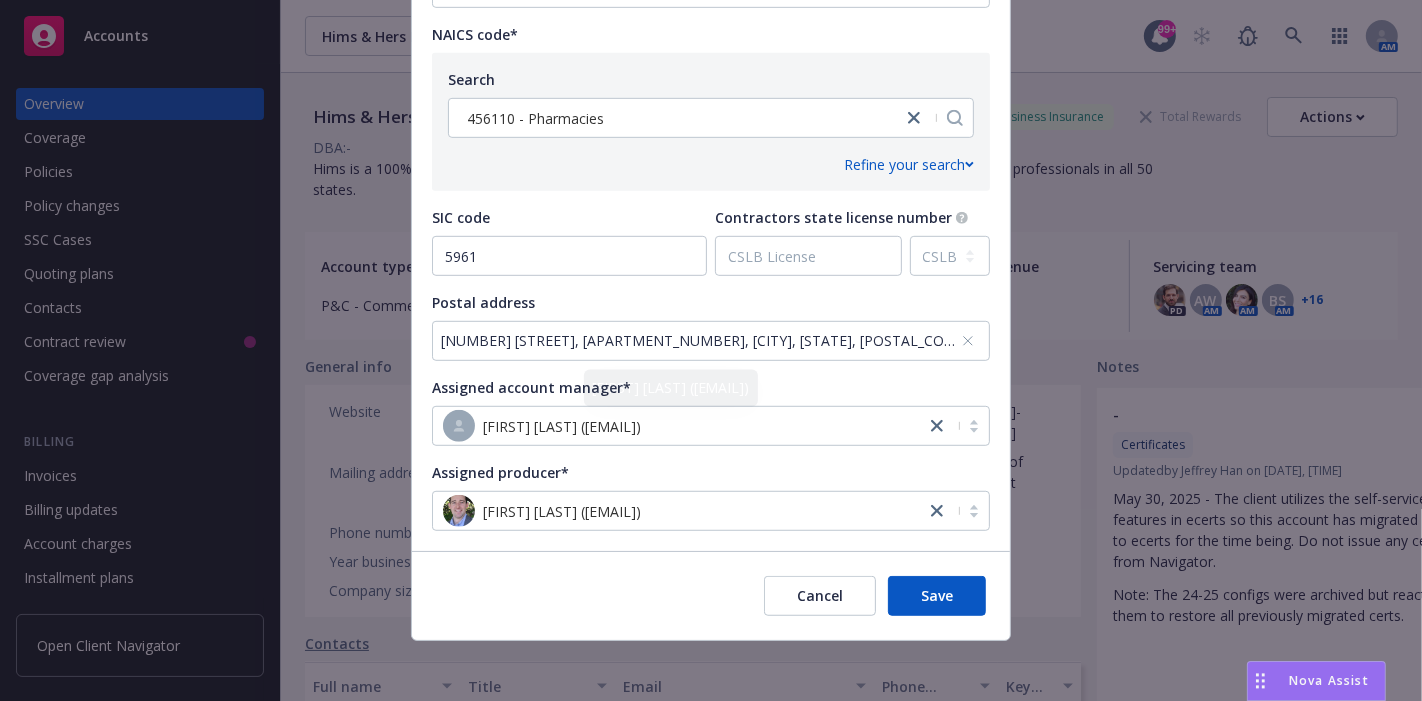 scroll, scrollTop: 922, scrollLeft: 0, axis: vertical 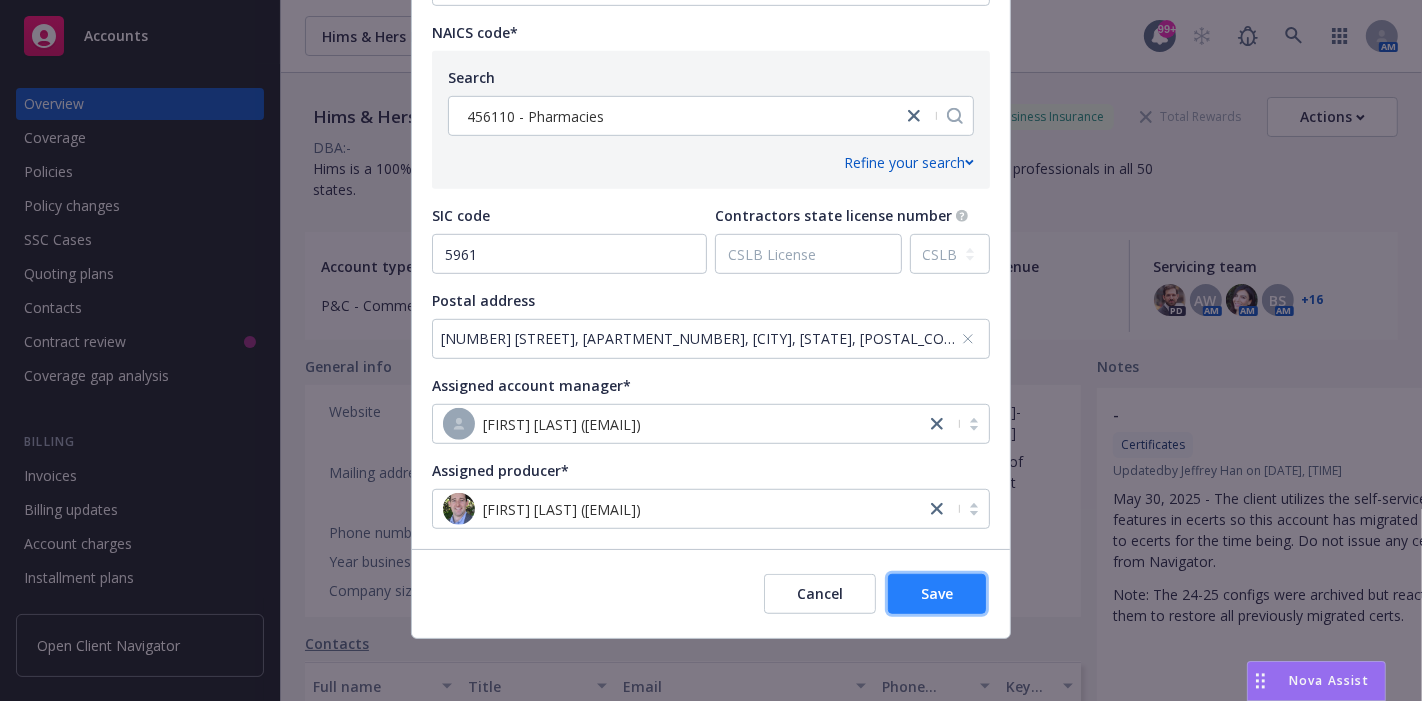 click on "Save" at bounding box center (937, 594) 